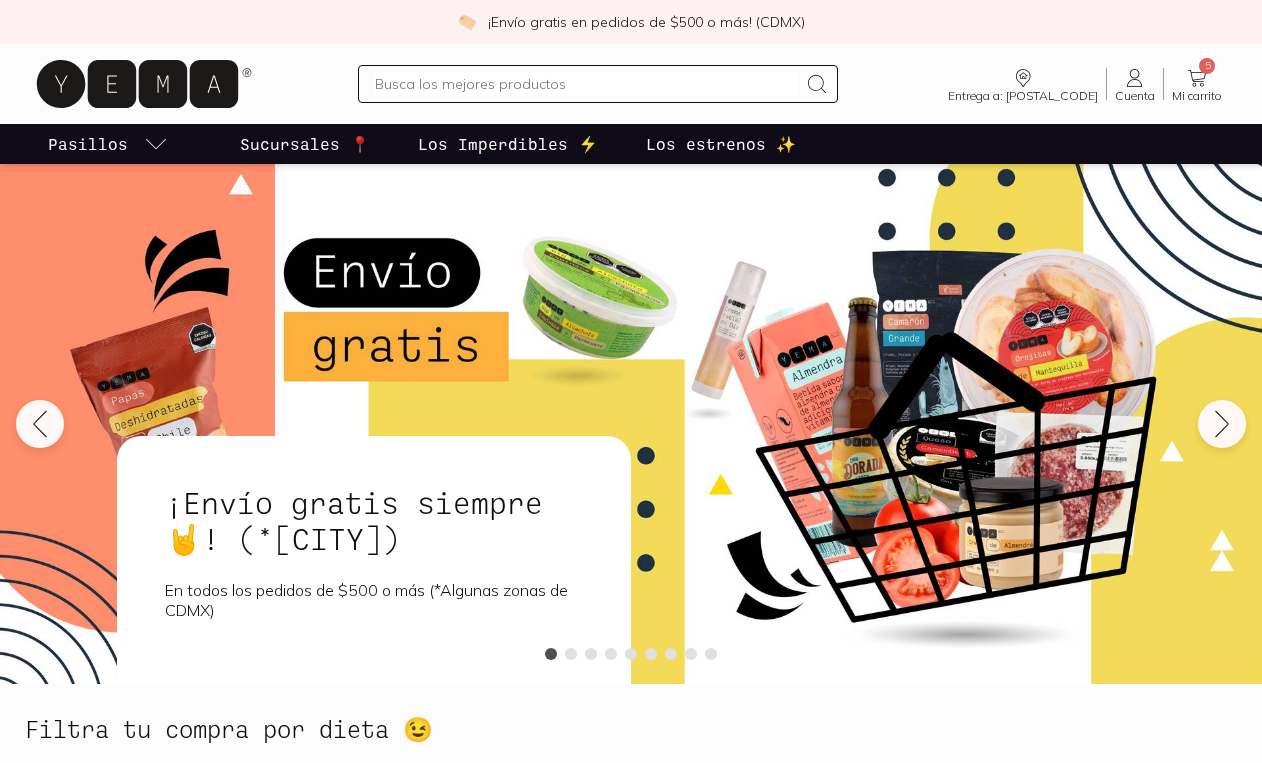 scroll, scrollTop: 0, scrollLeft: 0, axis: both 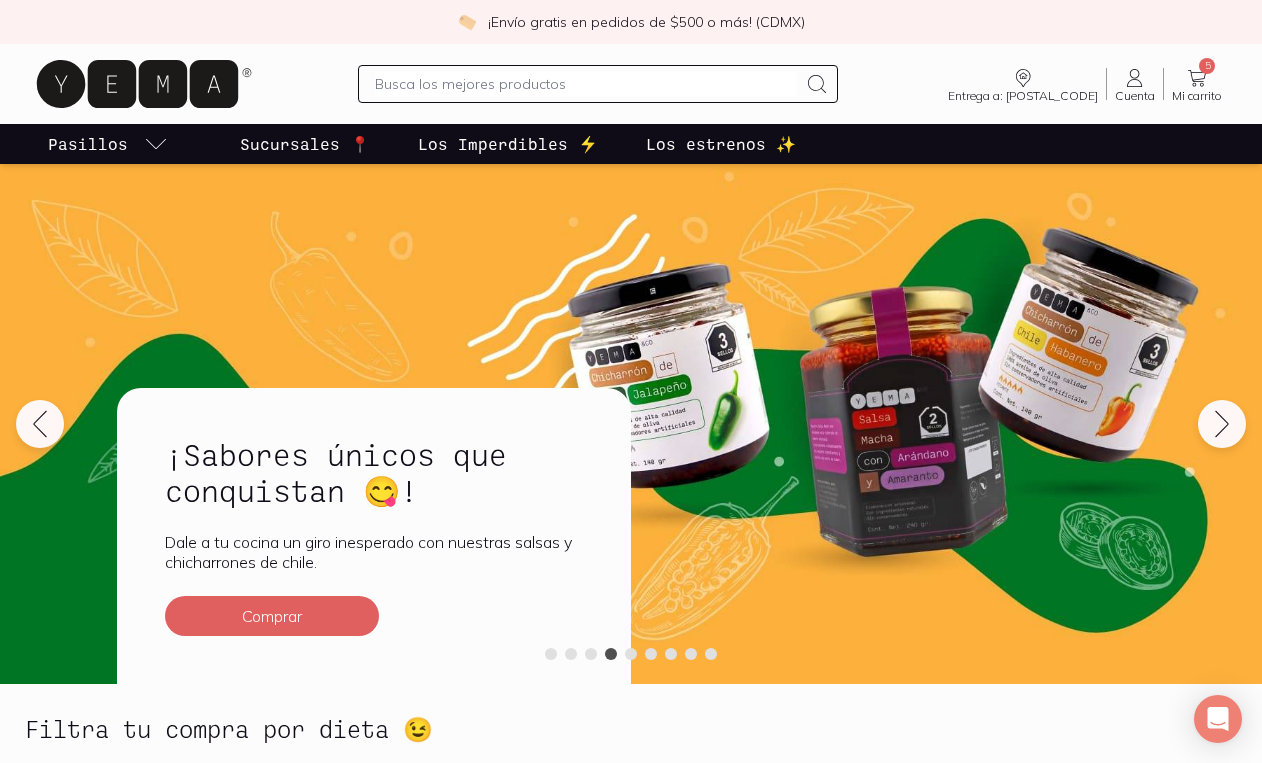 click at bounding box center (585, 84) 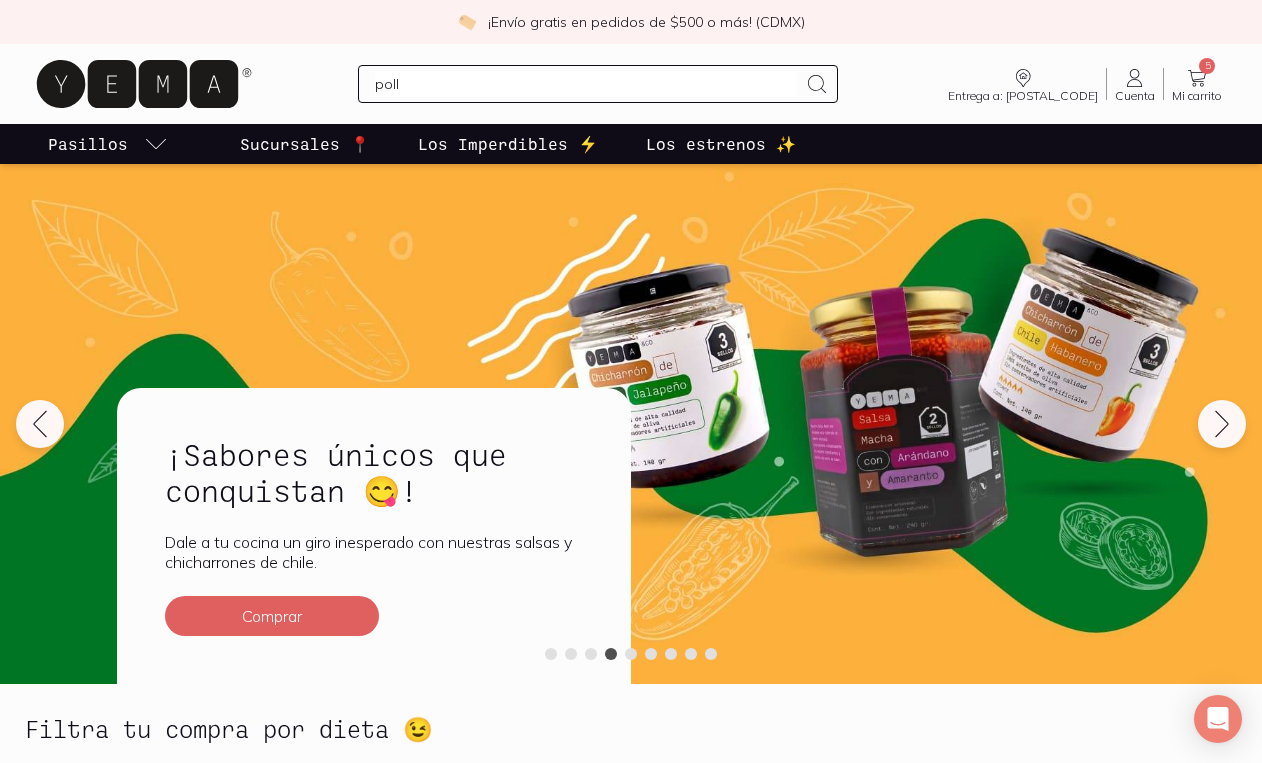 type on "pollo" 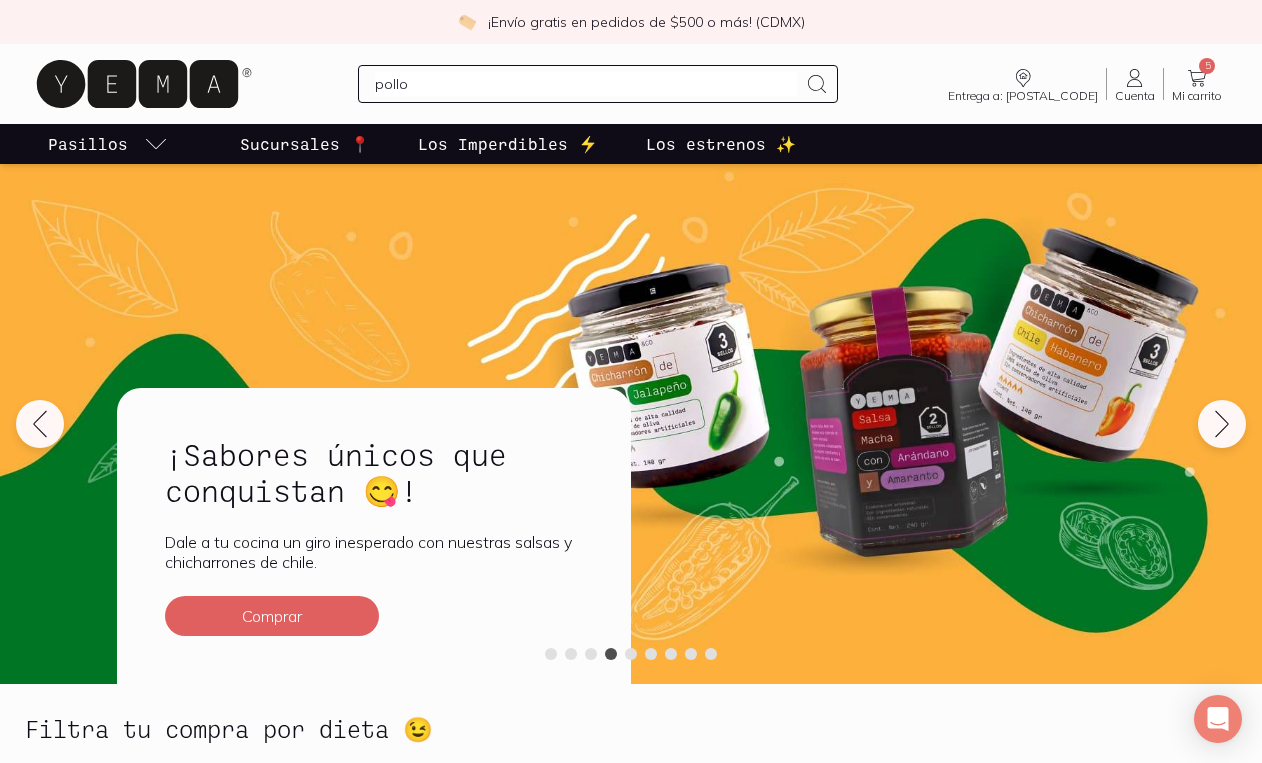 type 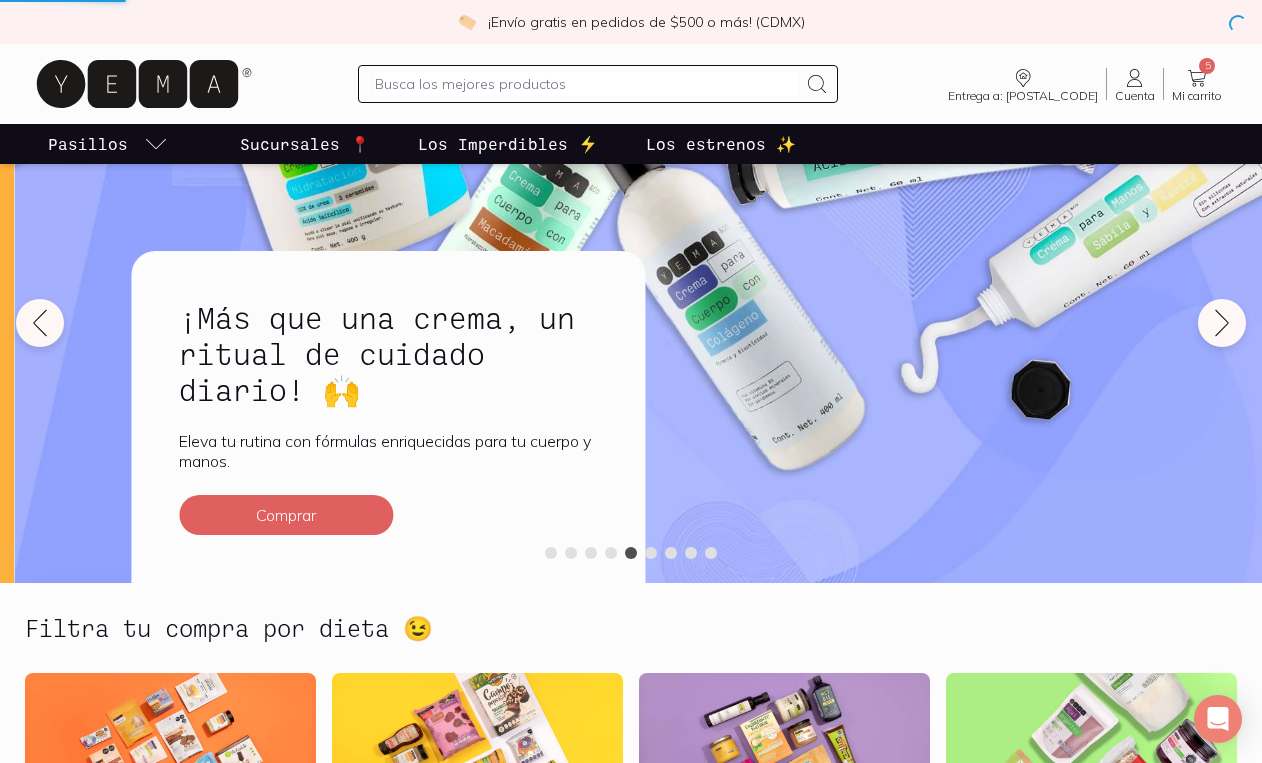 scroll, scrollTop: 106, scrollLeft: 0, axis: vertical 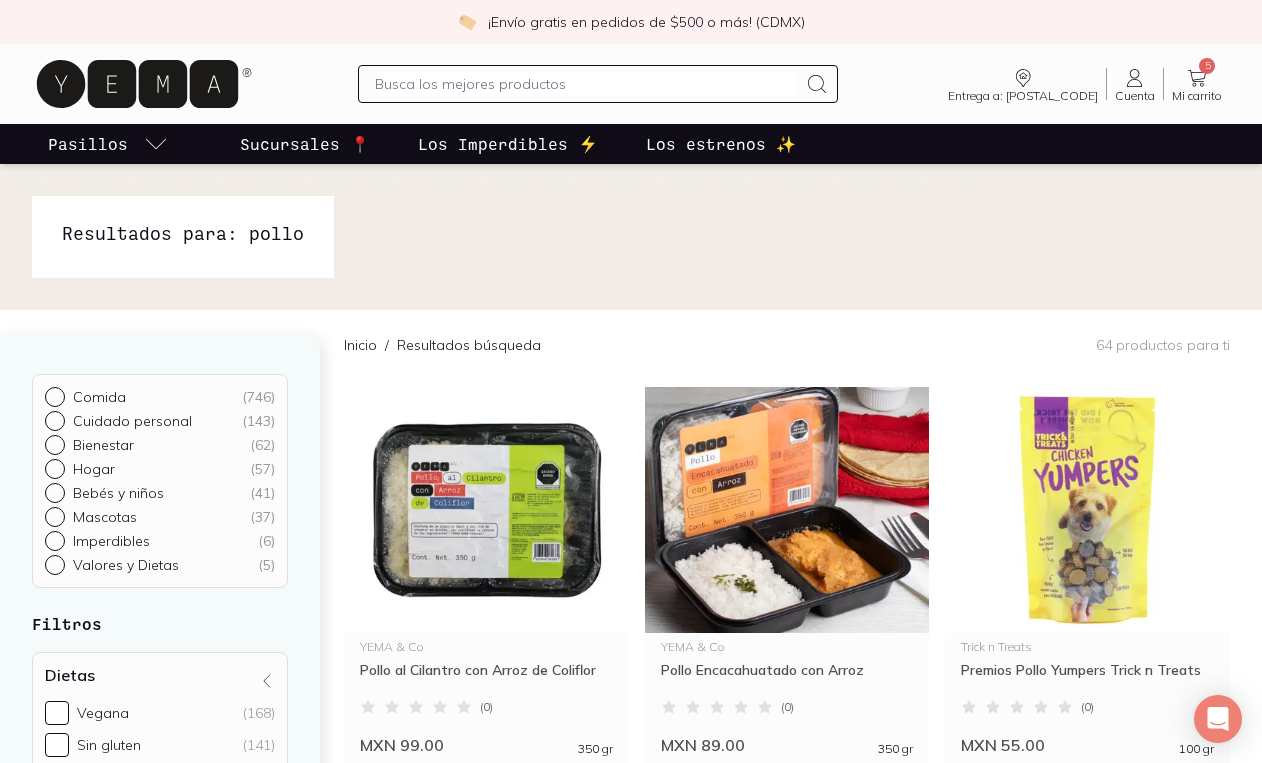 click at bounding box center (585, 84) 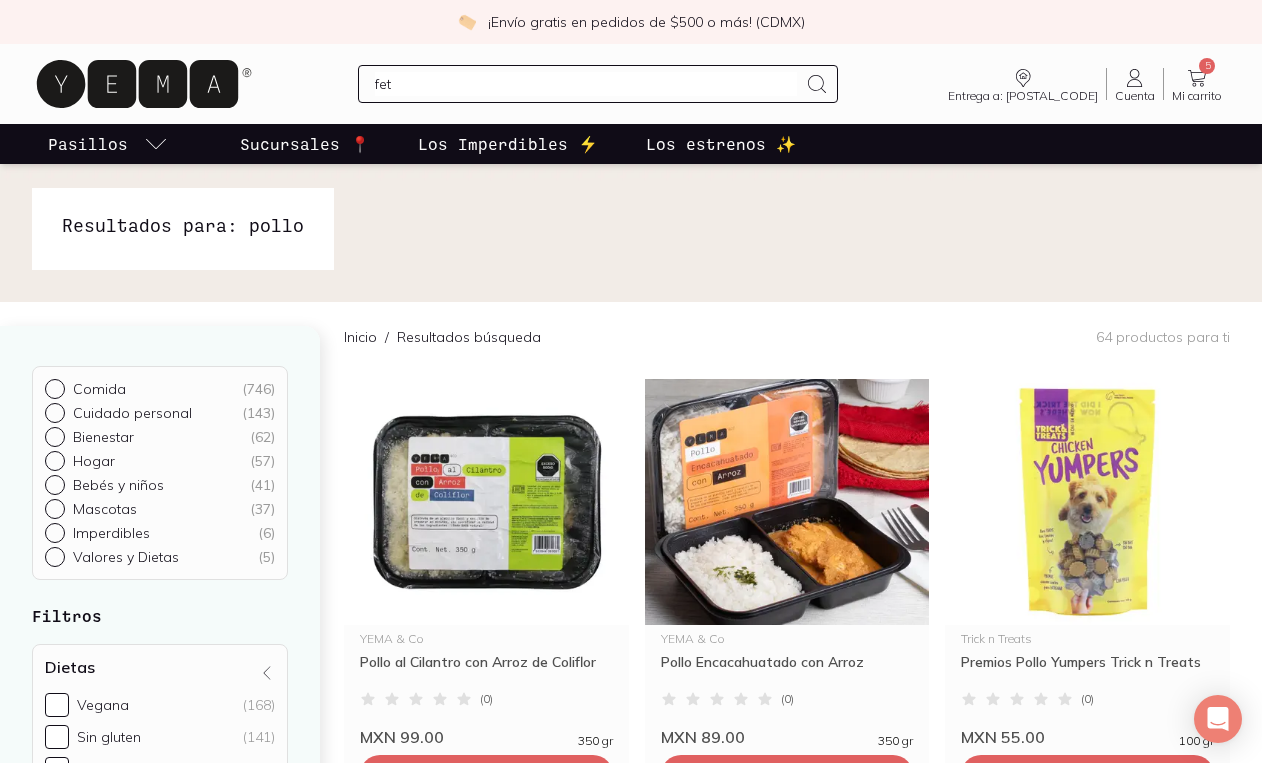 type on "feta" 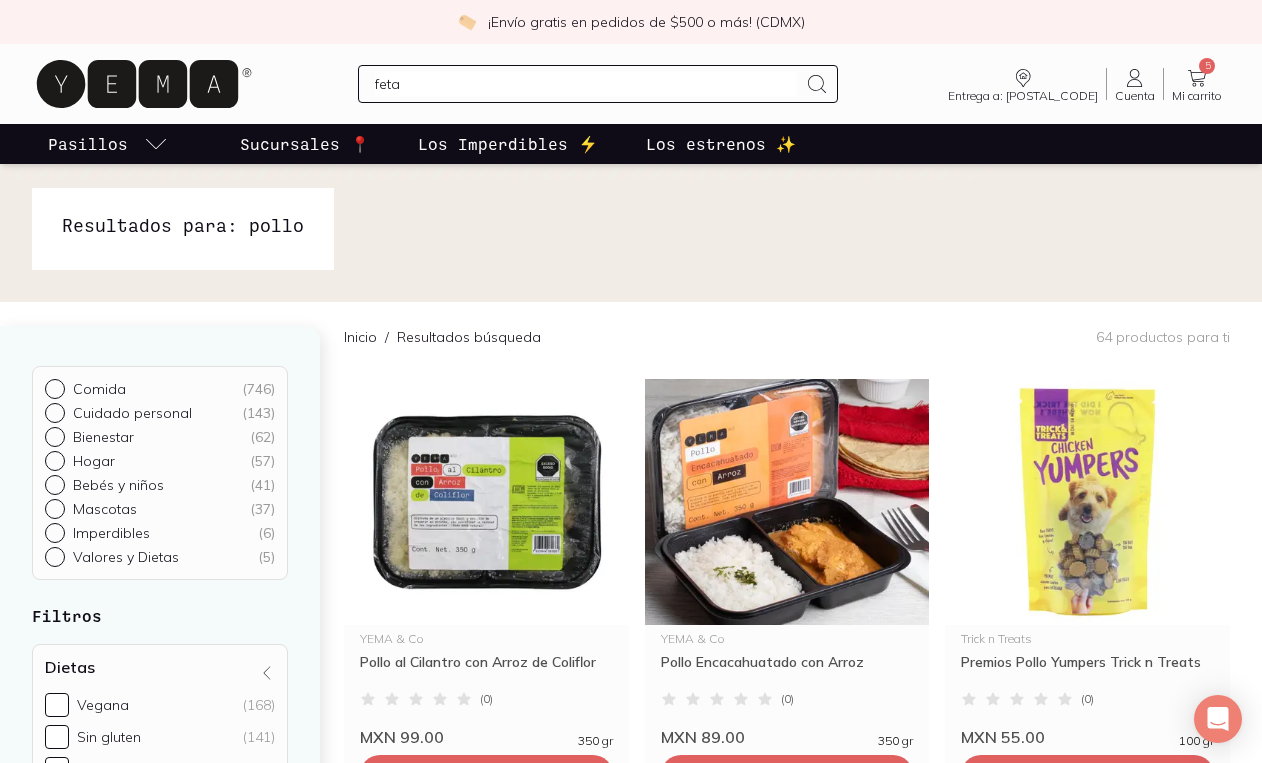 scroll, scrollTop: 10, scrollLeft: 0, axis: vertical 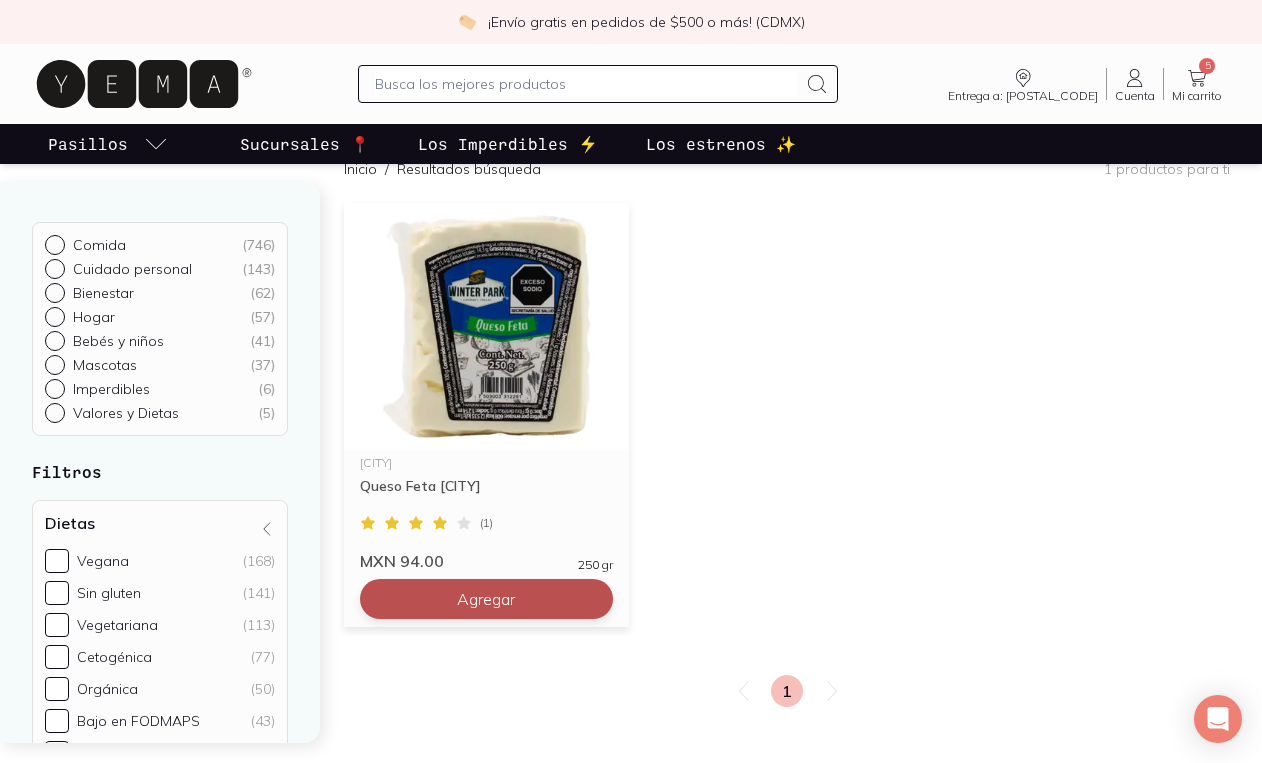 click on "Agregar" at bounding box center [486, 599] 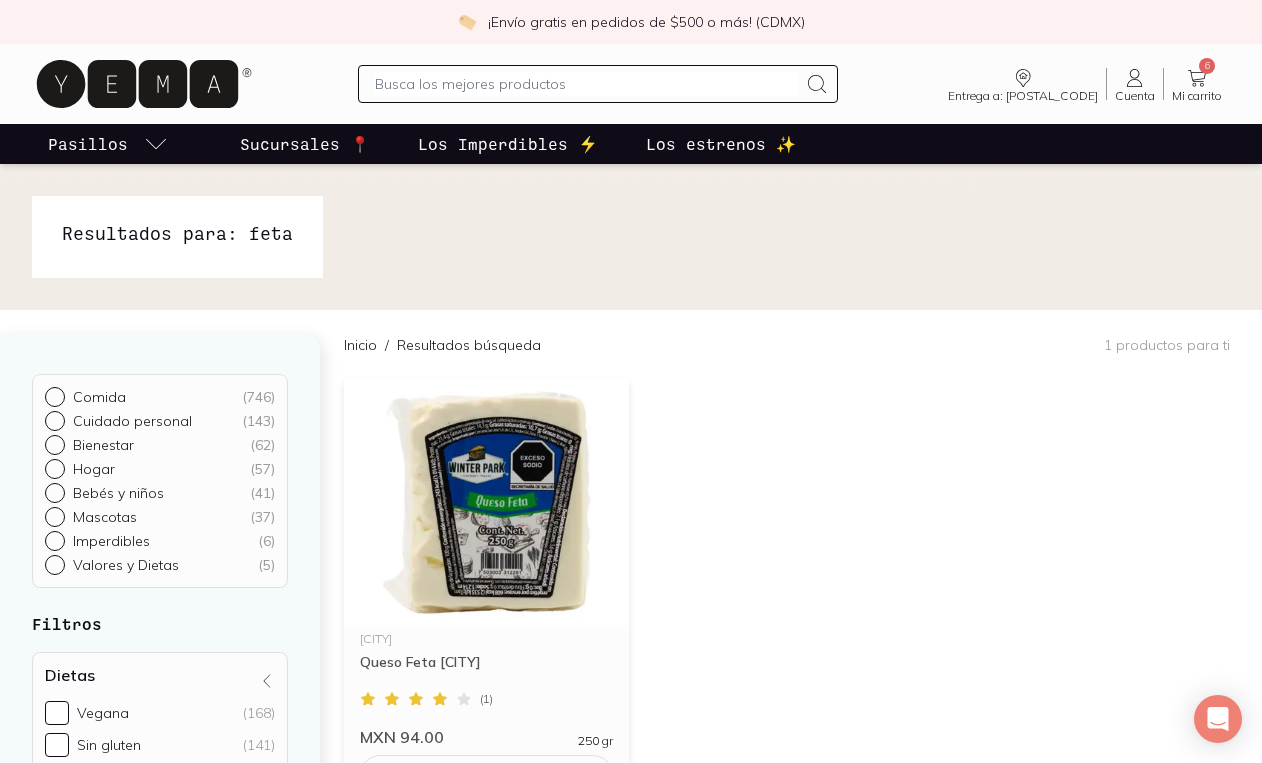 scroll, scrollTop: 0, scrollLeft: 0, axis: both 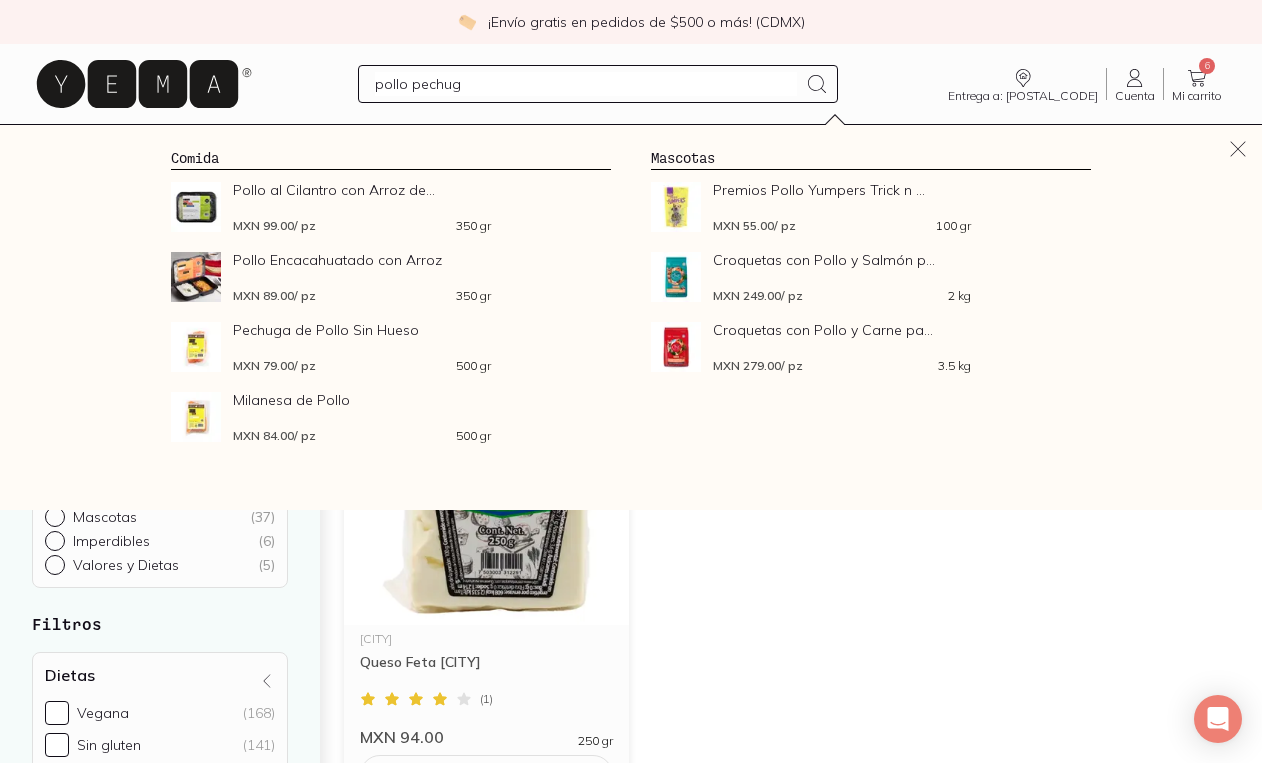type on "pollo pechuga" 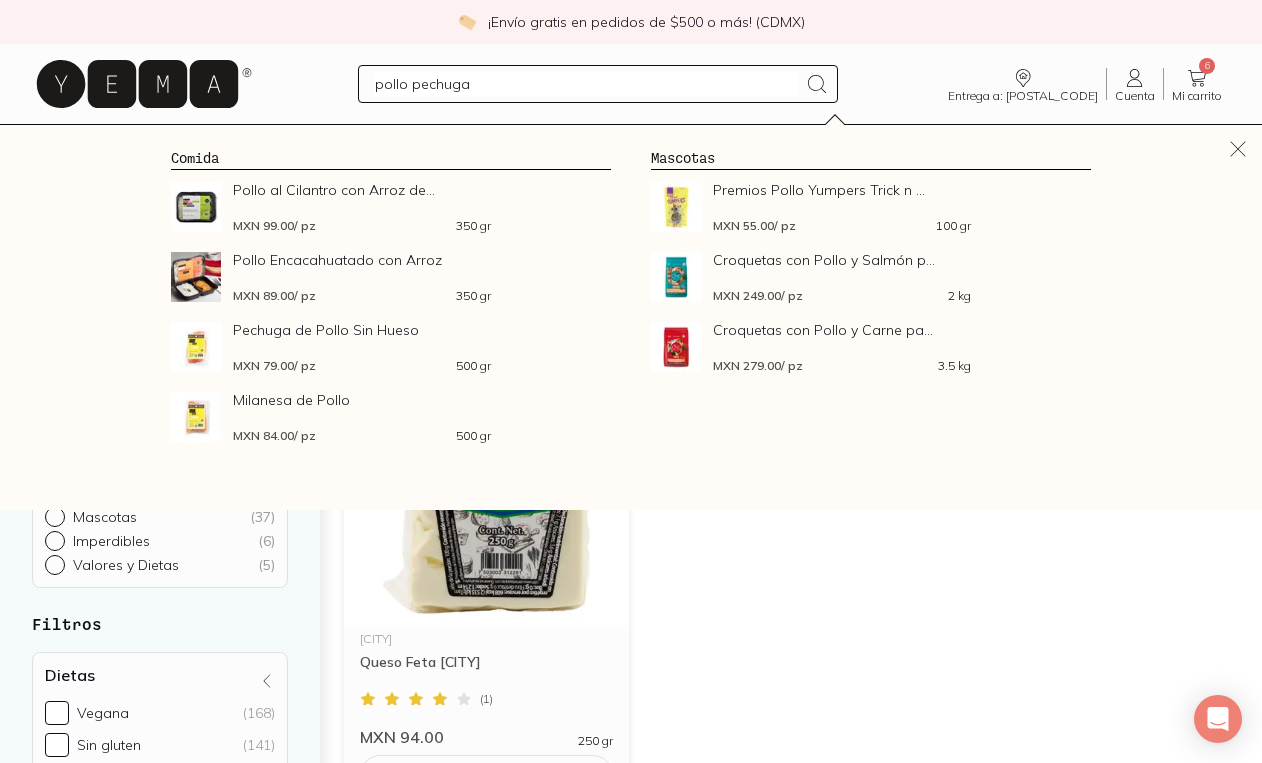 type 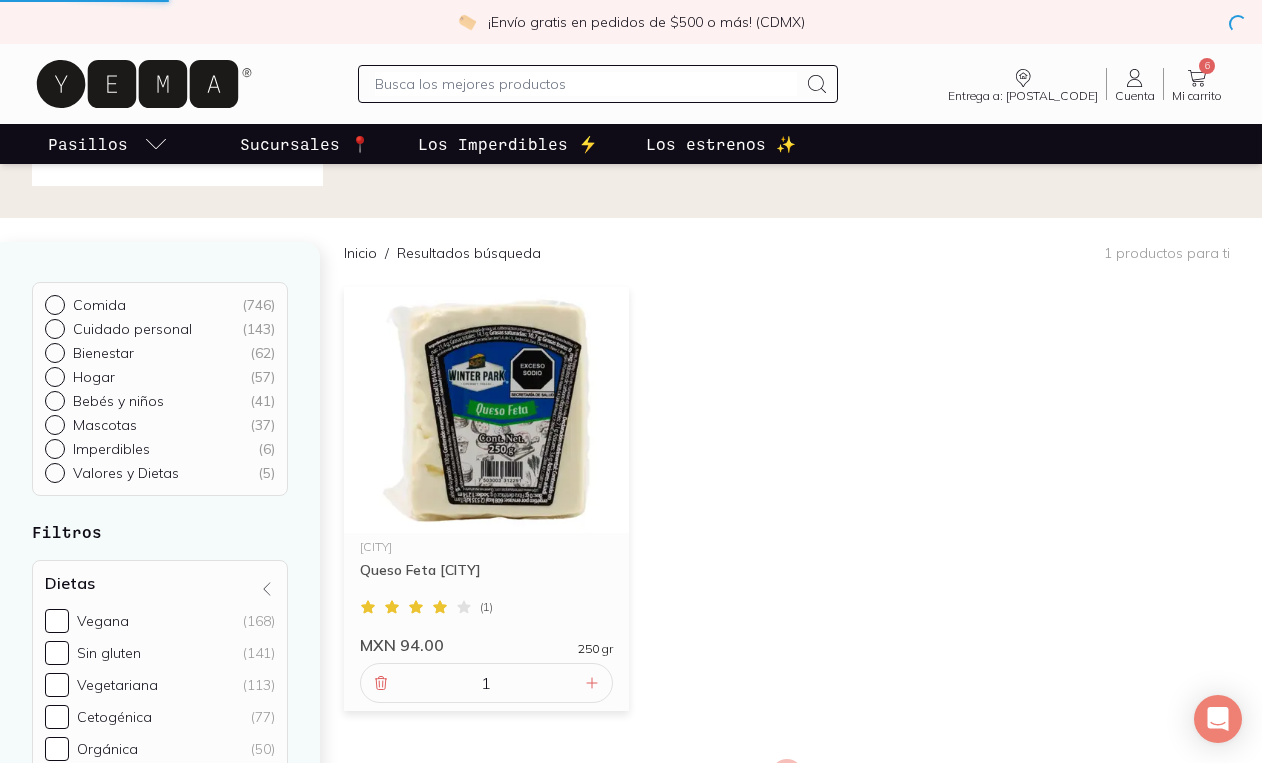 scroll, scrollTop: 95, scrollLeft: 0, axis: vertical 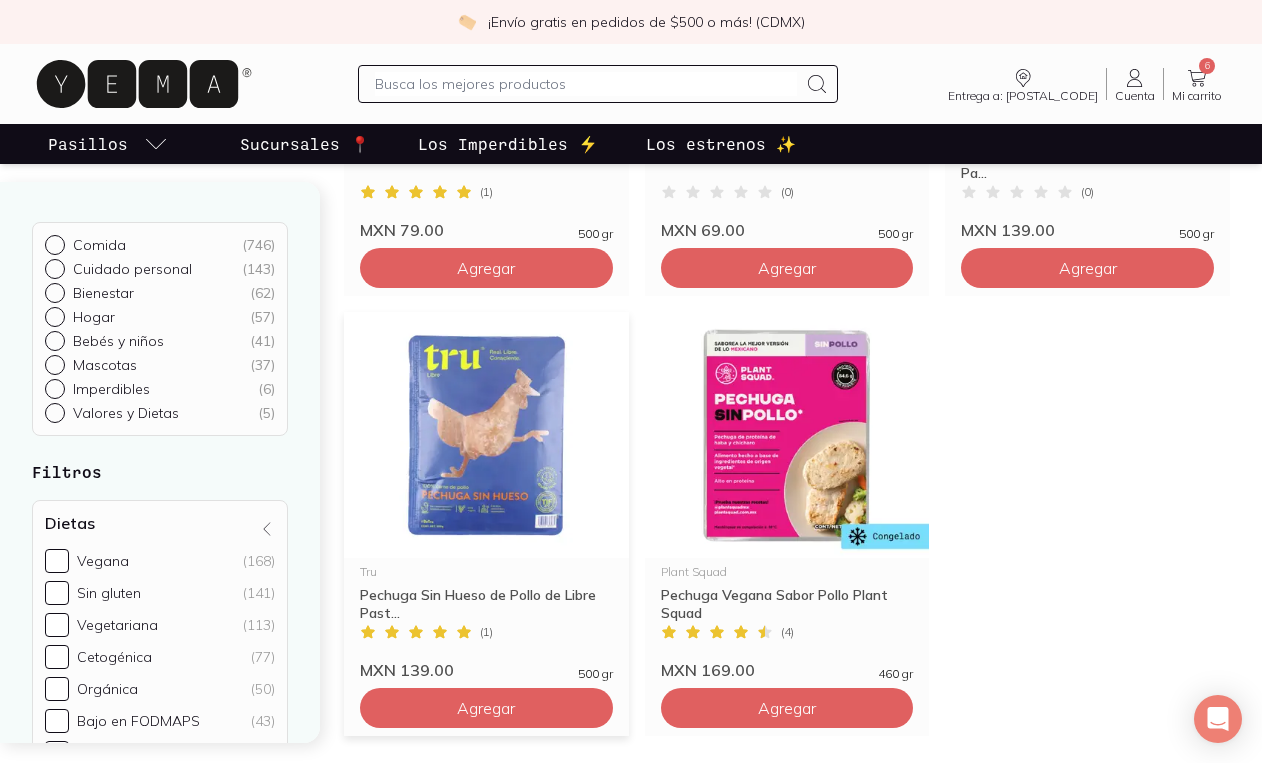 click at bounding box center [486, 435] 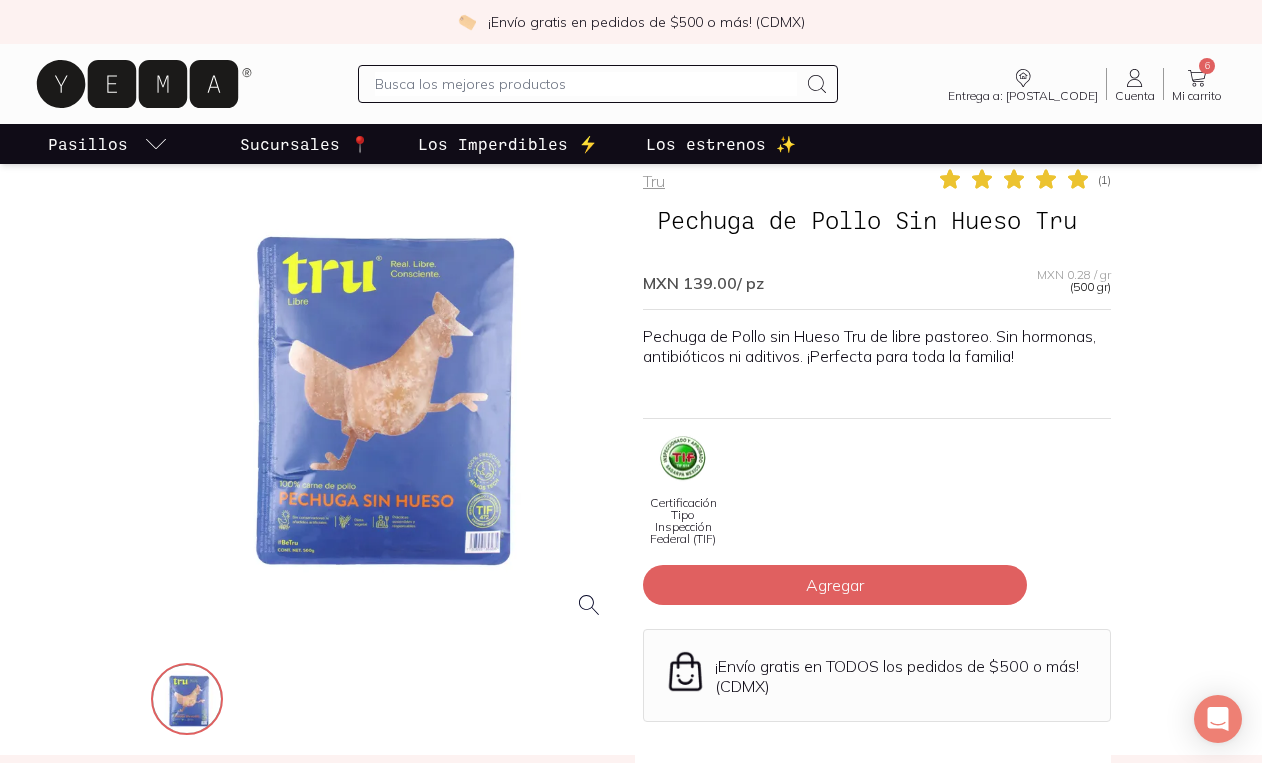 scroll, scrollTop: 80, scrollLeft: 0, axis: vertical 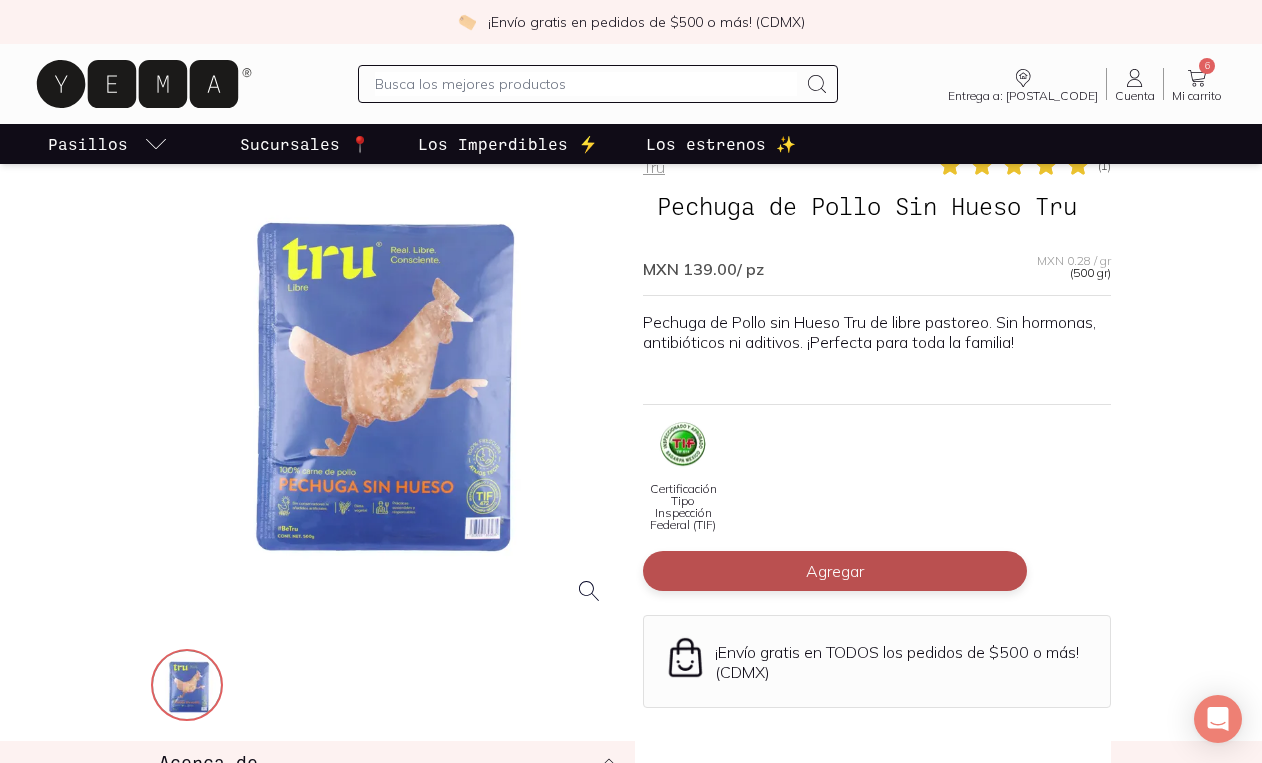 click on "Agregar" at bounding box center (835, 571) 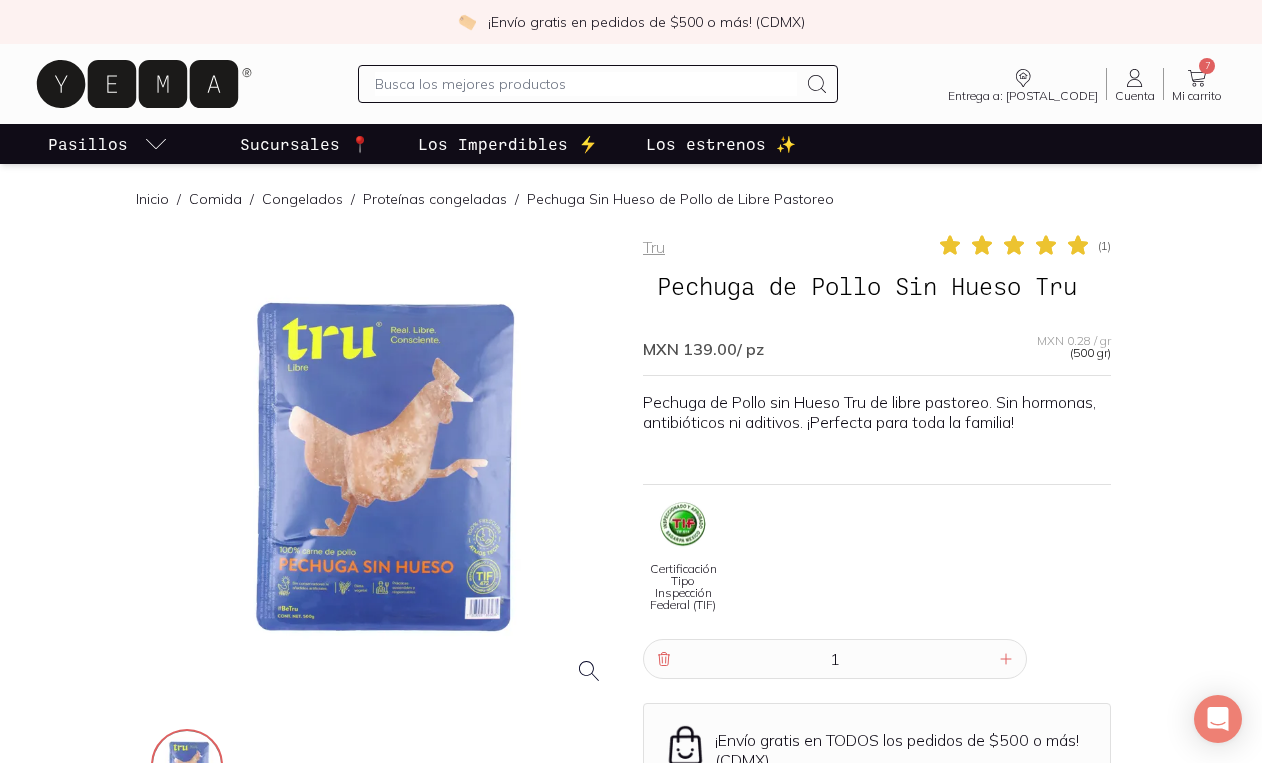 scroll, scrollTop: 0, scrollLeft: 0, axis: both 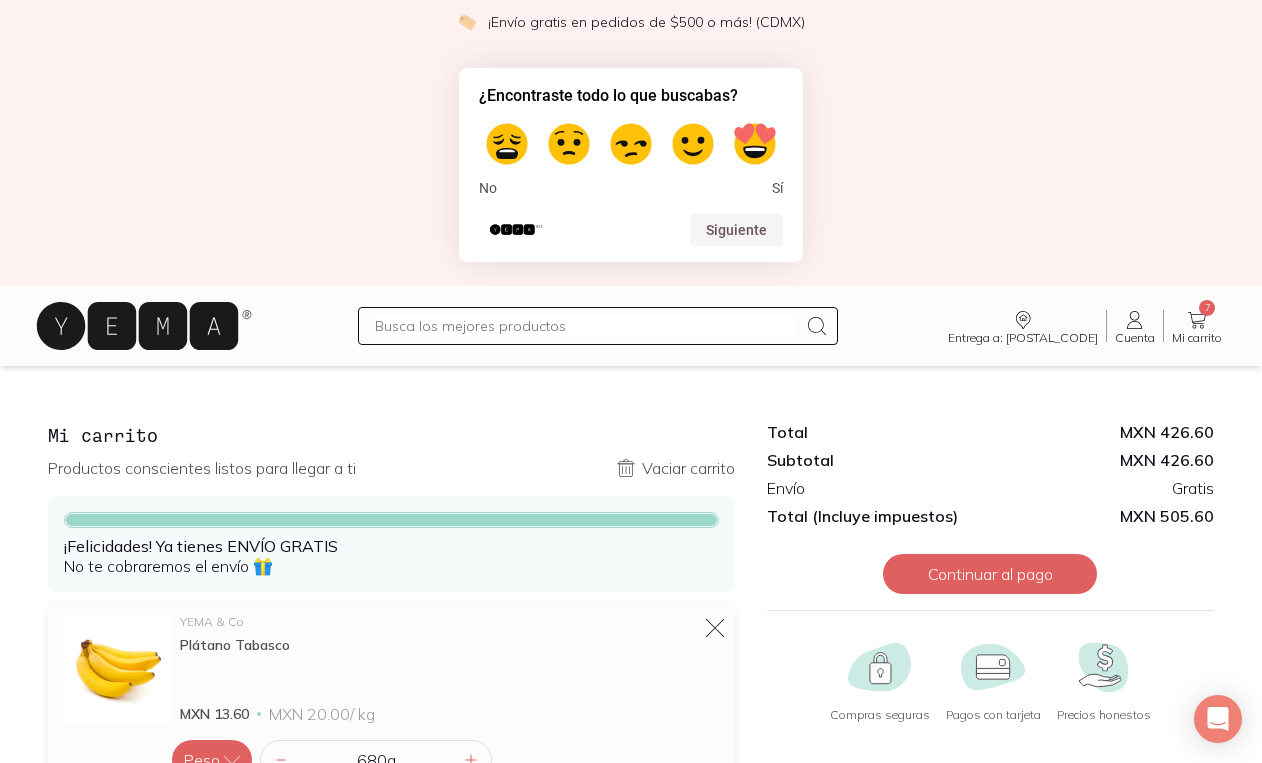click at bounding box center [585, 326] 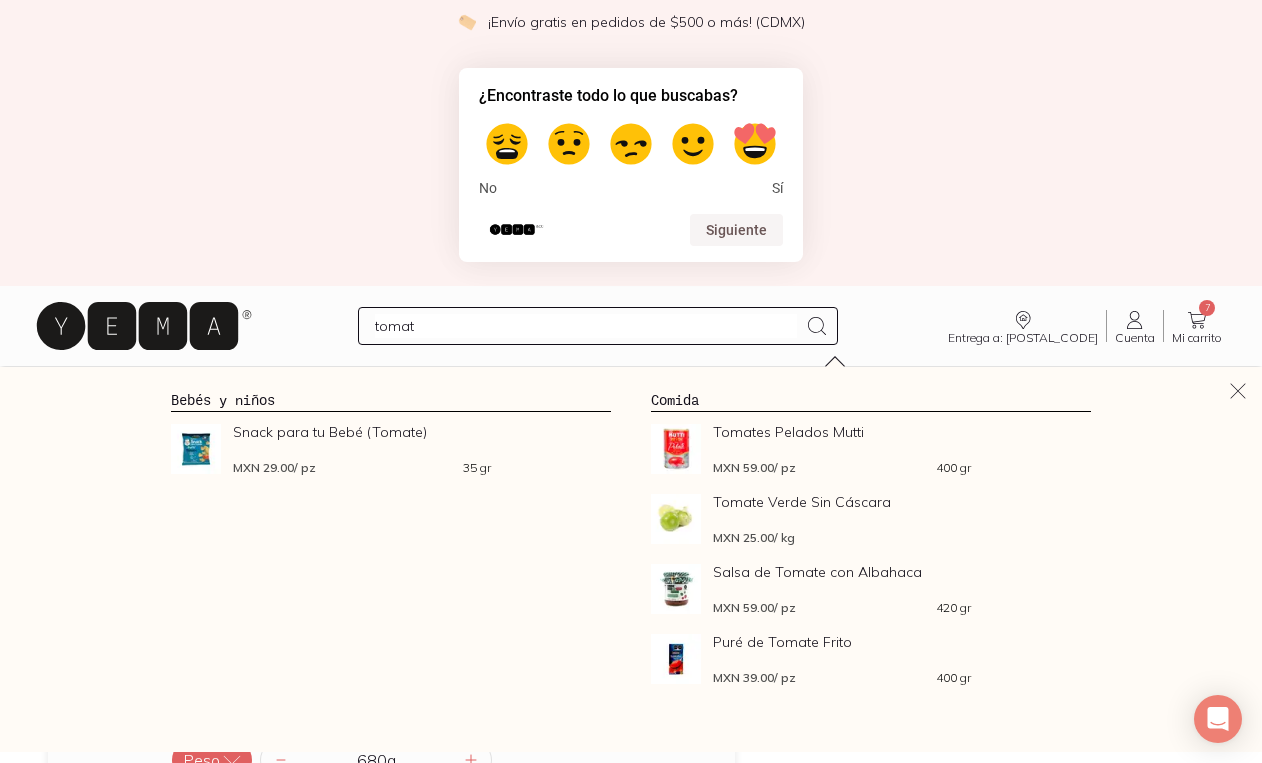type on "tomate" 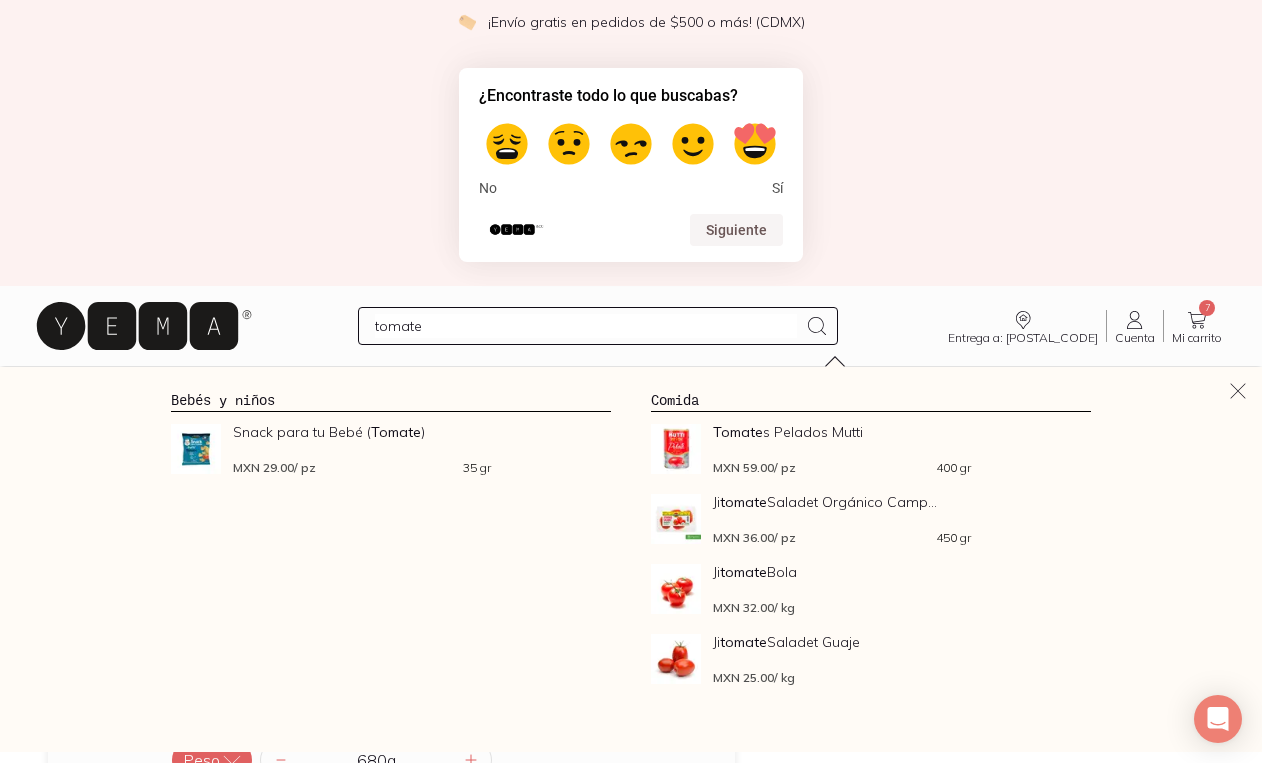 type 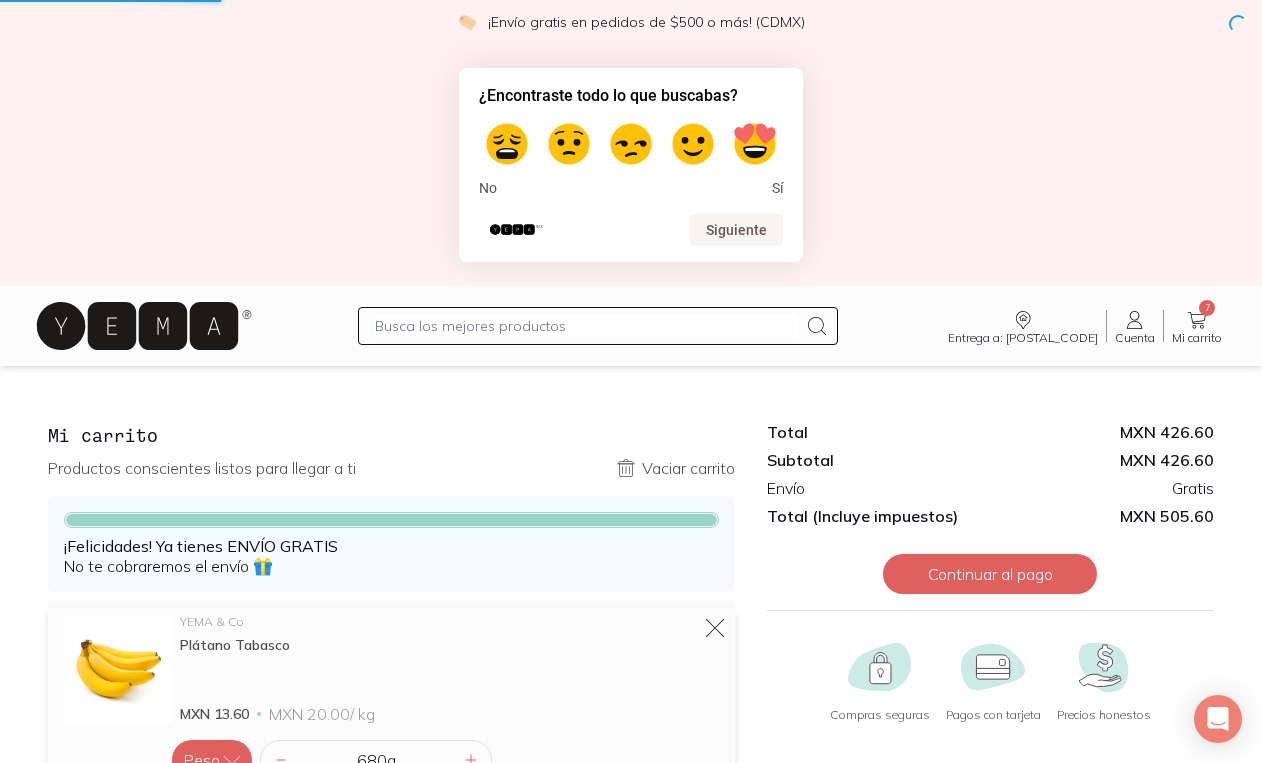 scroll, scrollTop: 1, scrollLeft: 0, axis: vertical 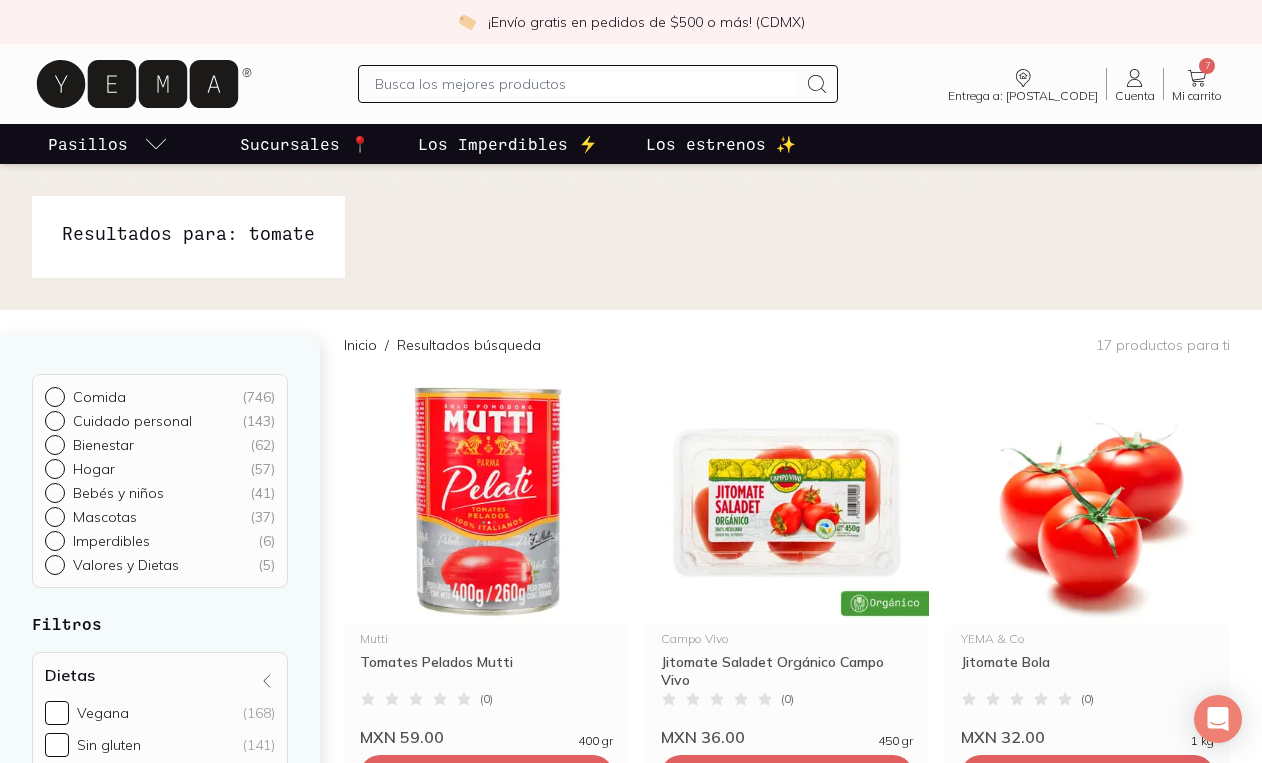 click at bounding box center [585, 84] 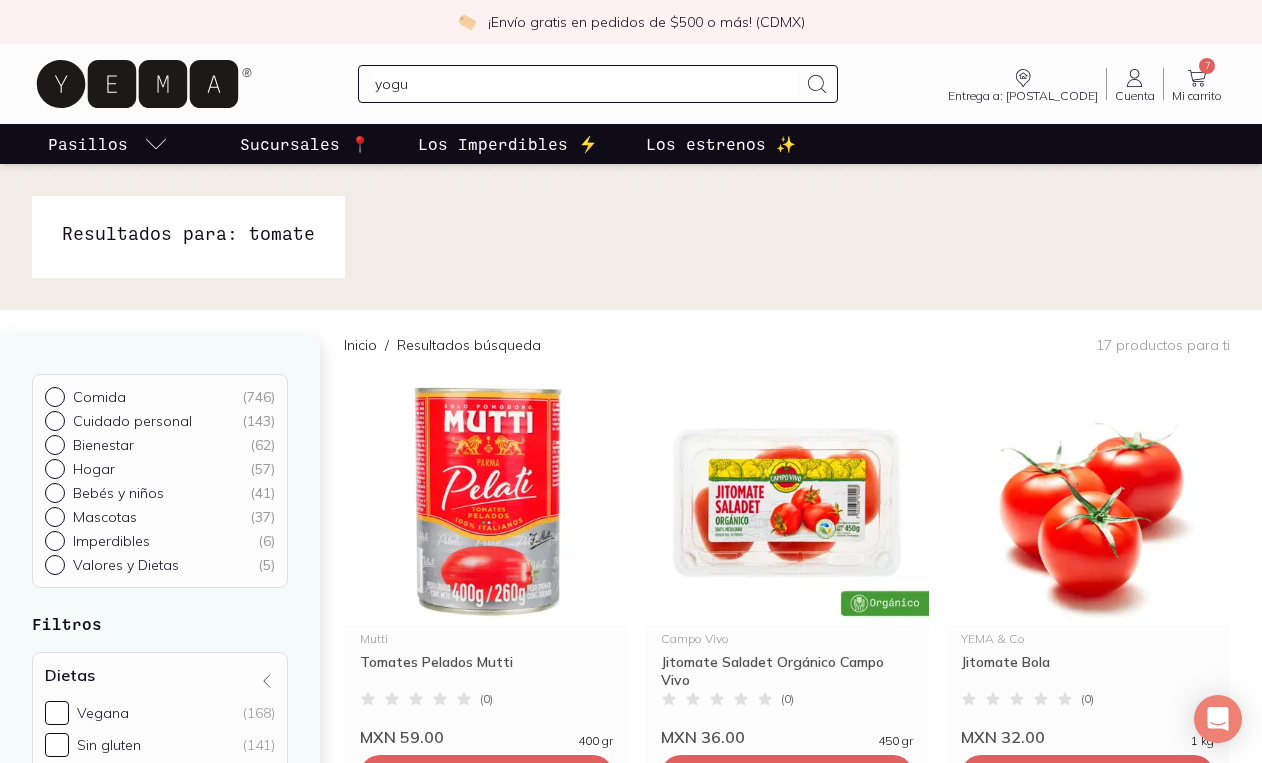 type on "yogur" 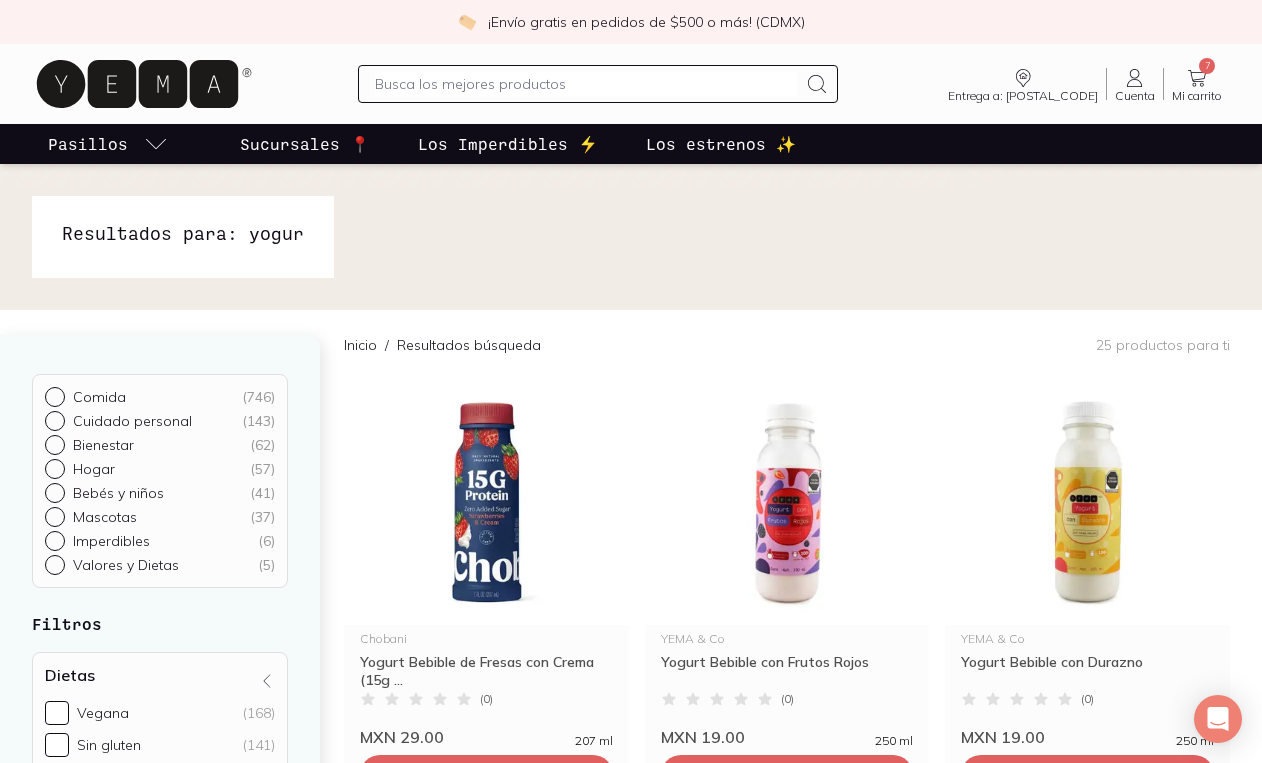 scroll, scrollTop: 0, scrollLeft: 0, axis: both 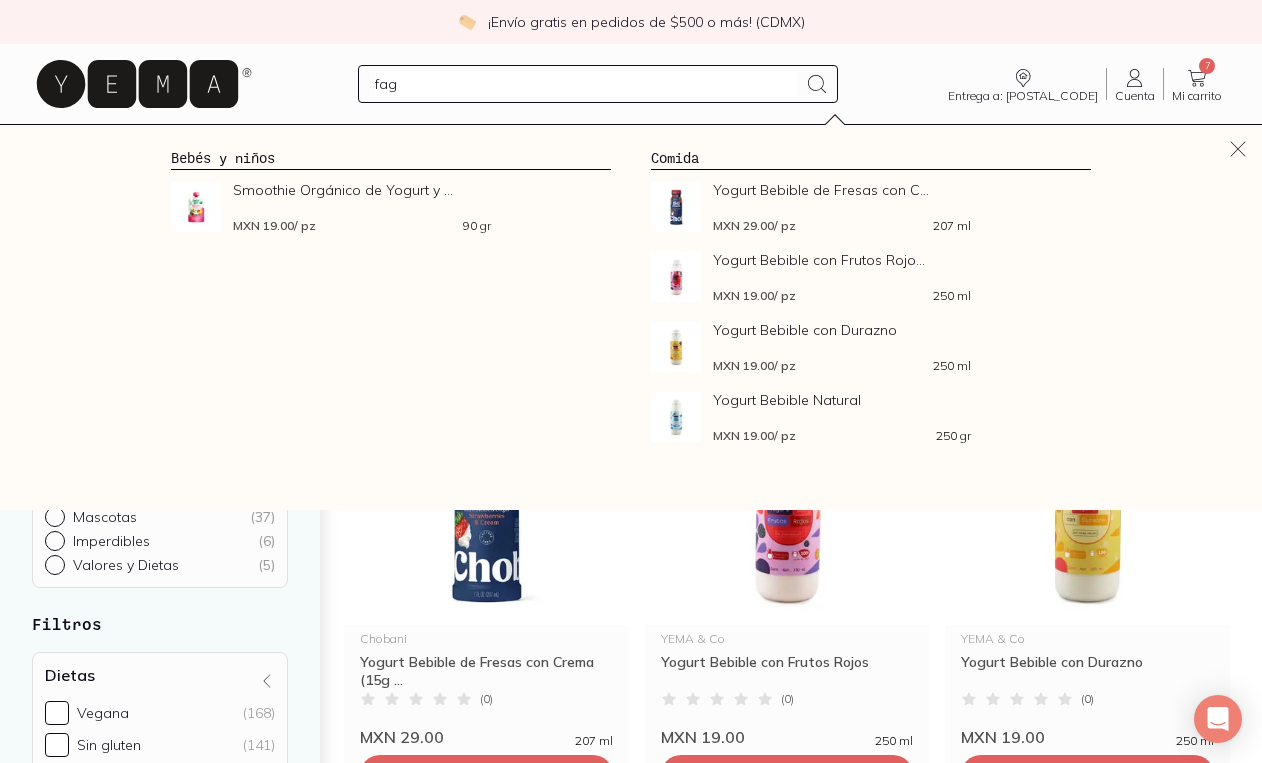 type on "fage" 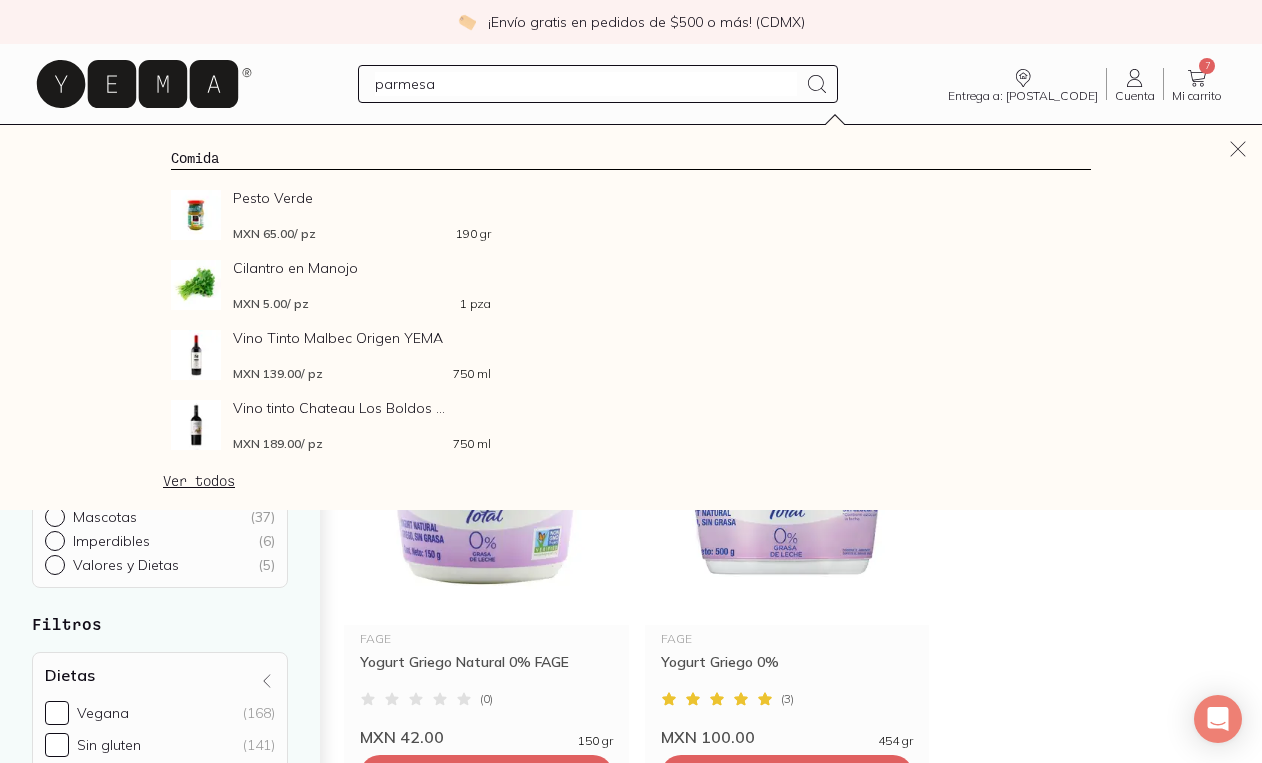 type on "parmesan" 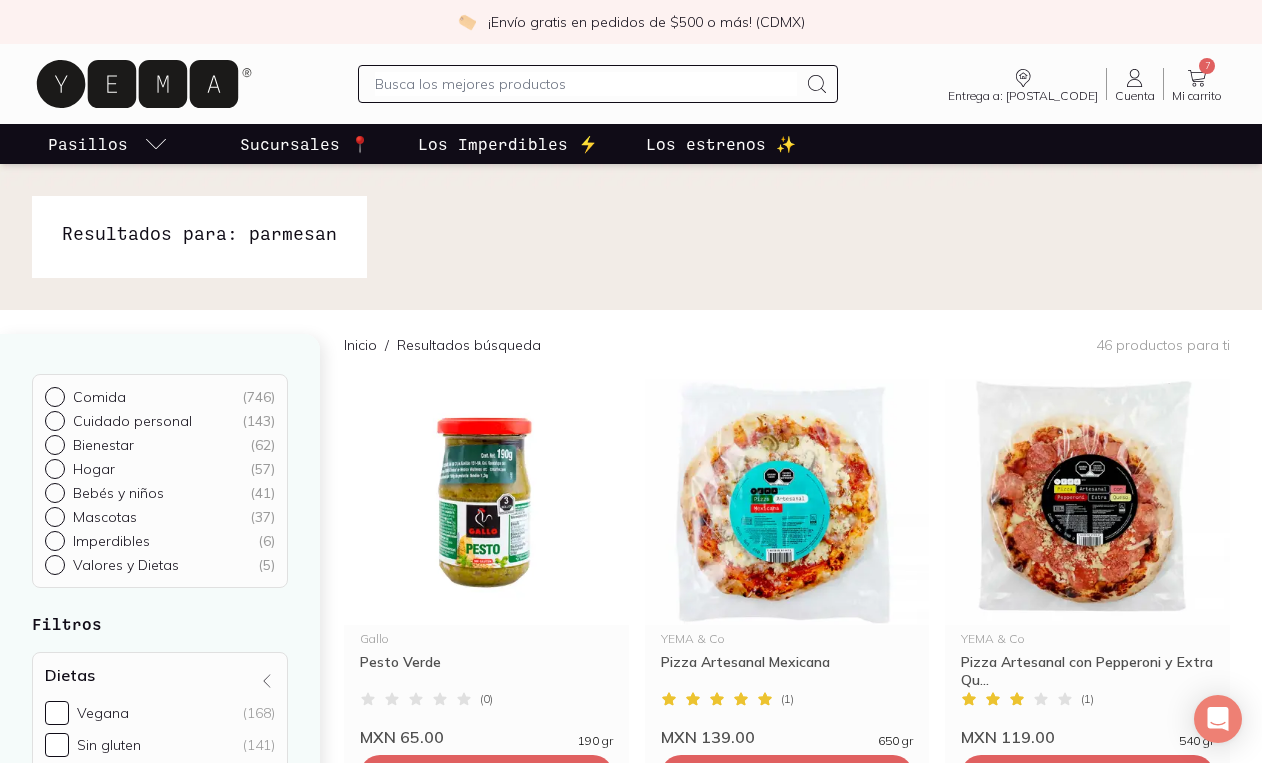 scroll, scrollTop: 0, scrollLeft: 0, axis: both 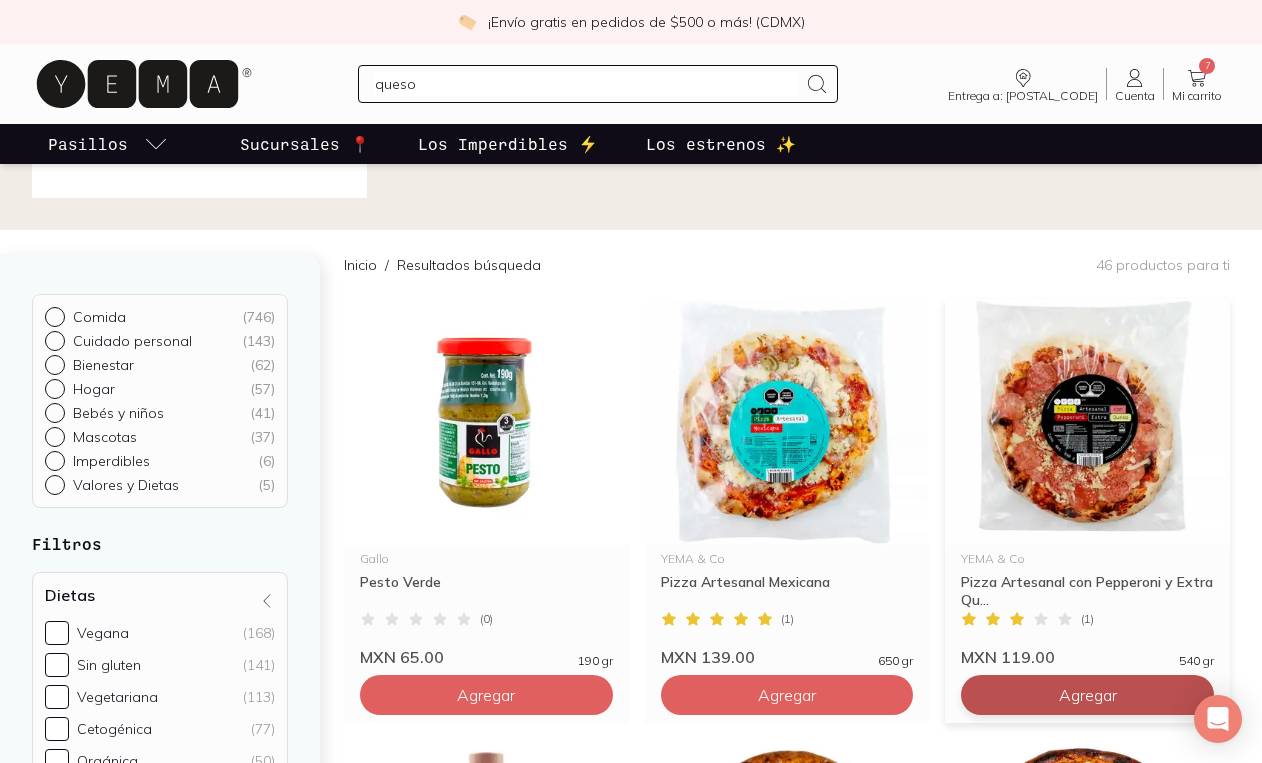 click on "Agregar" at bounding box center [486, 695] 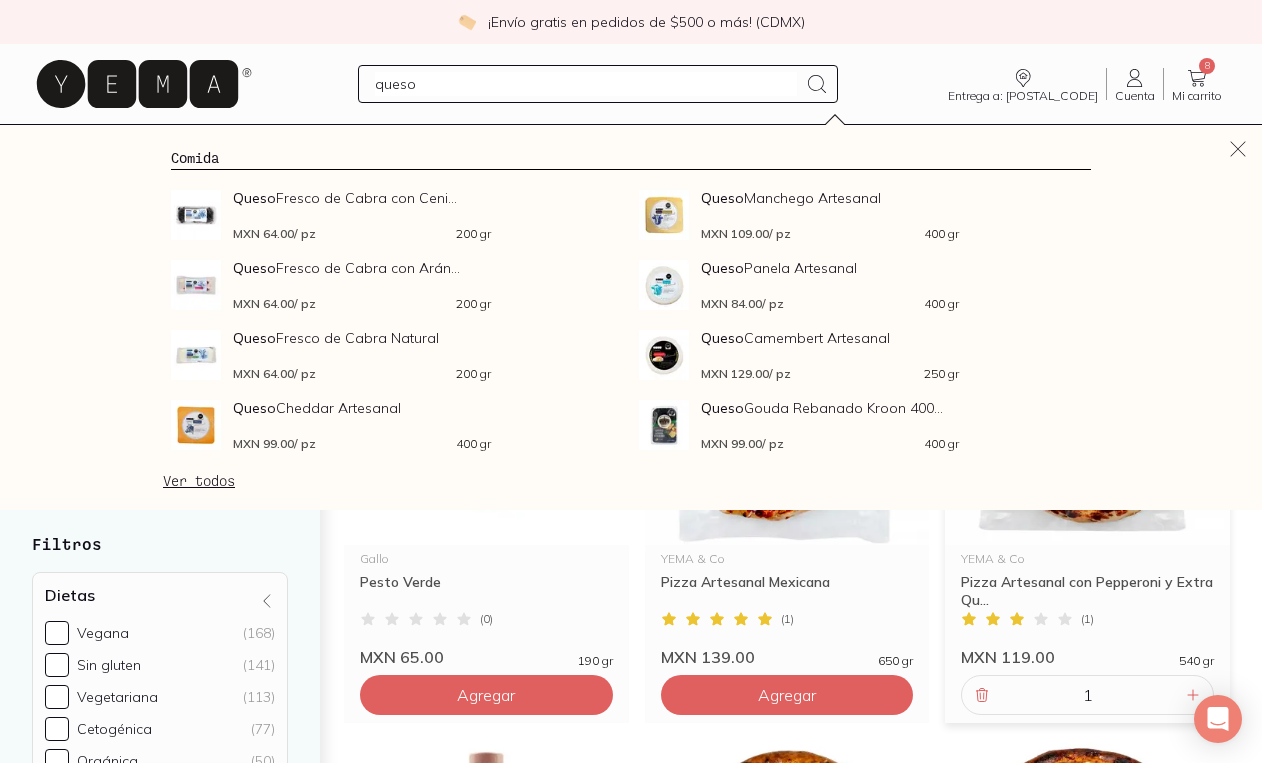 click on "queso" at bounding box center (585, 84) 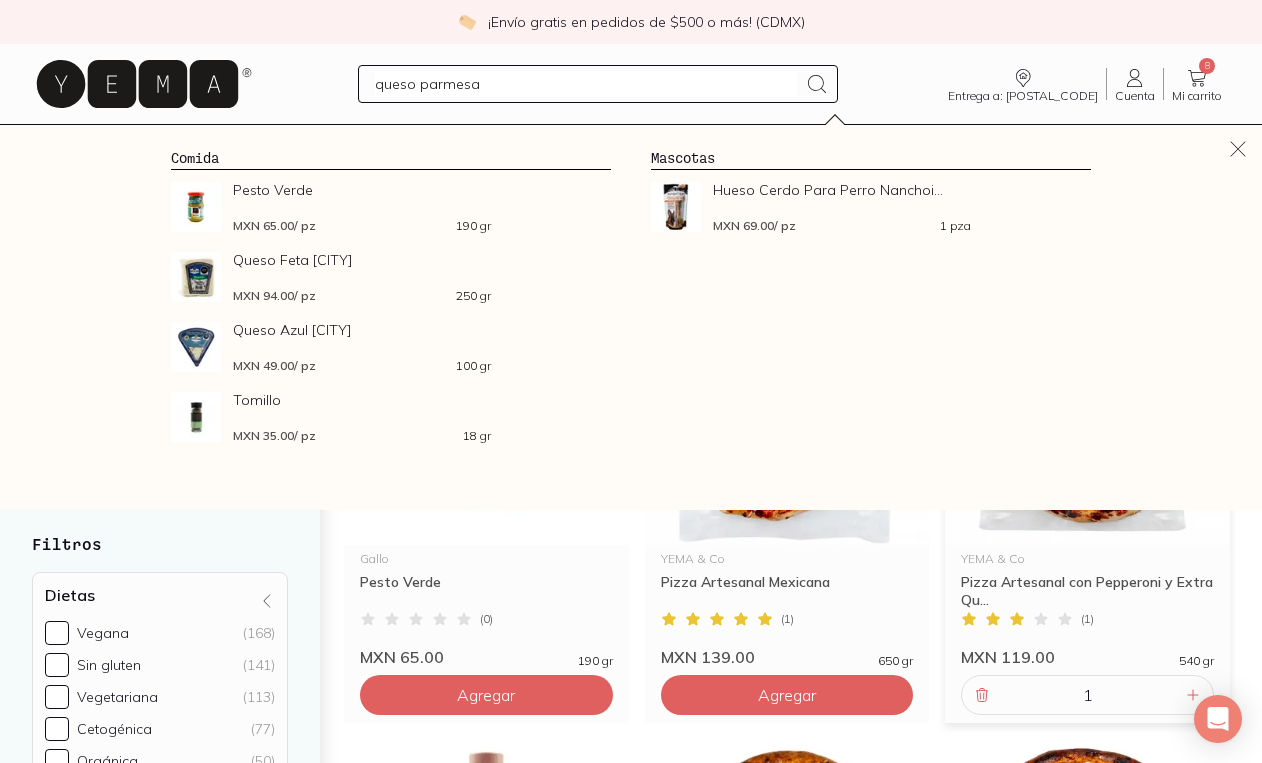 type on "queso parmesan" 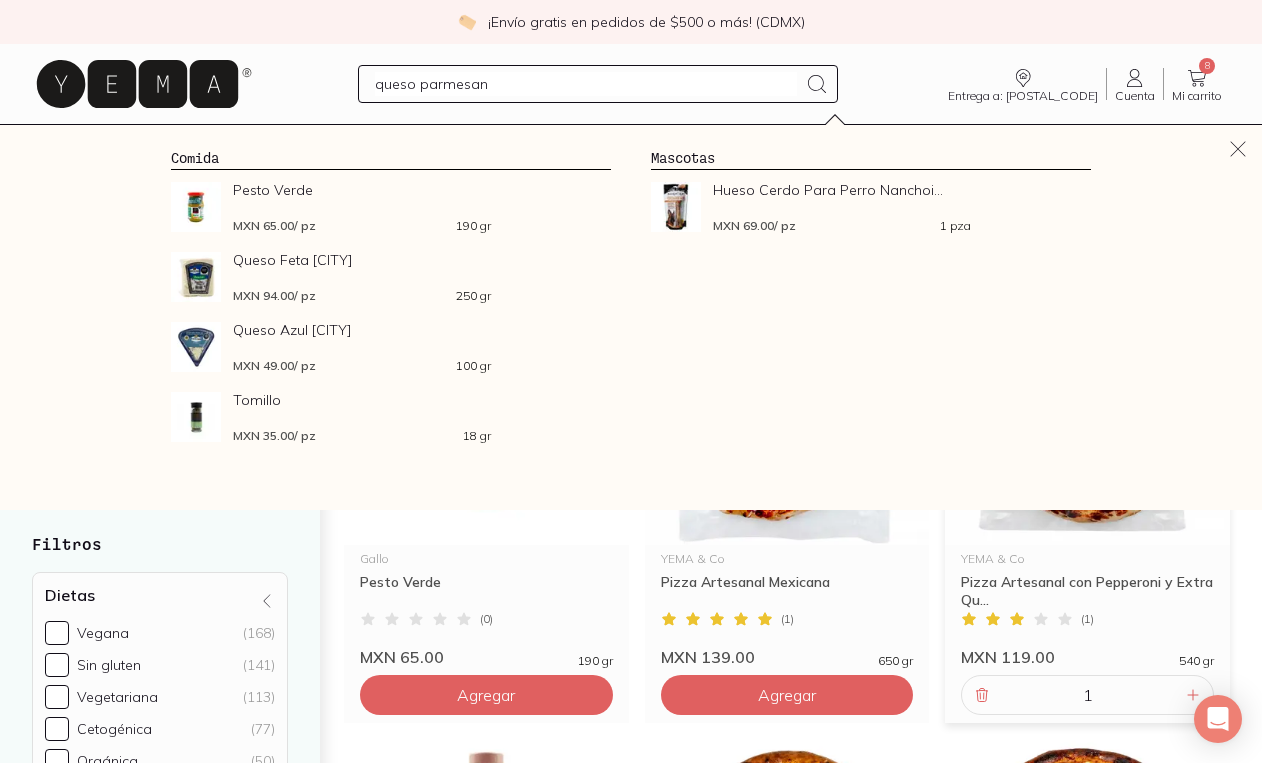 type 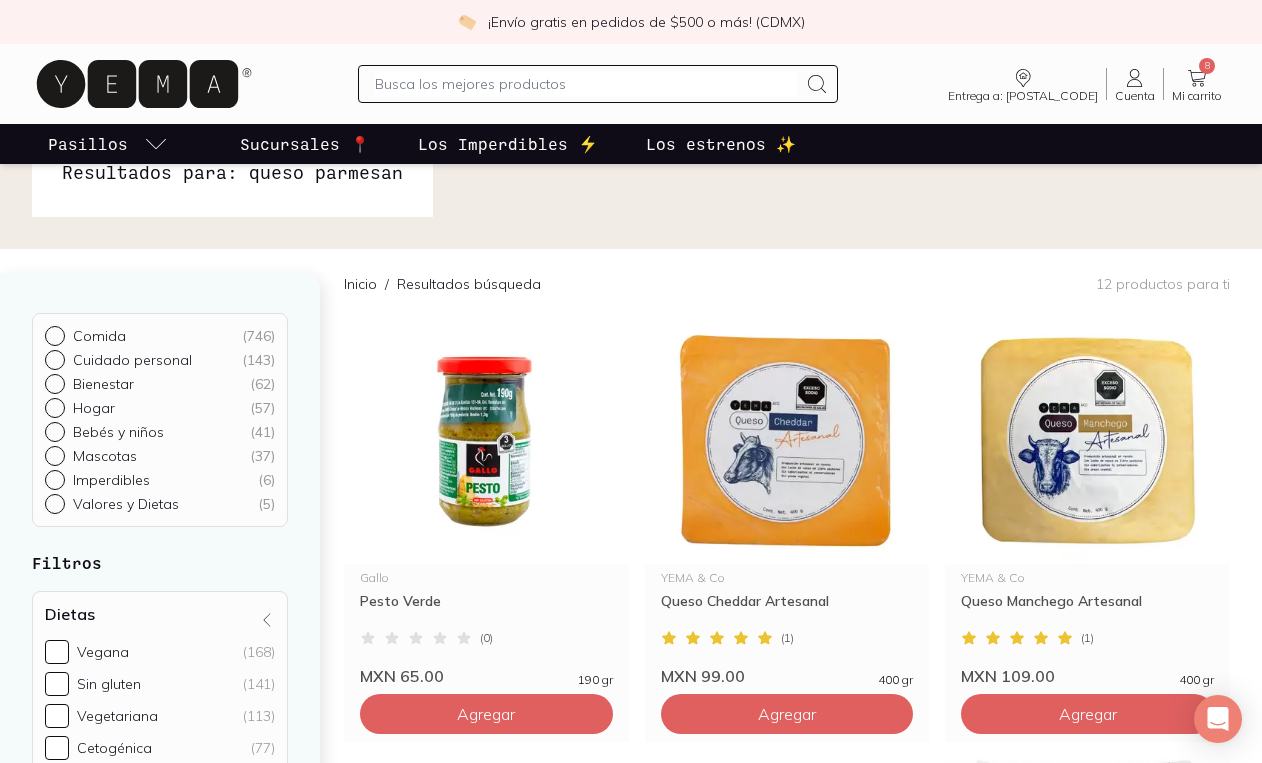 scroll, scrollTop: 61, scrollLeft: 0, axis: vertical 